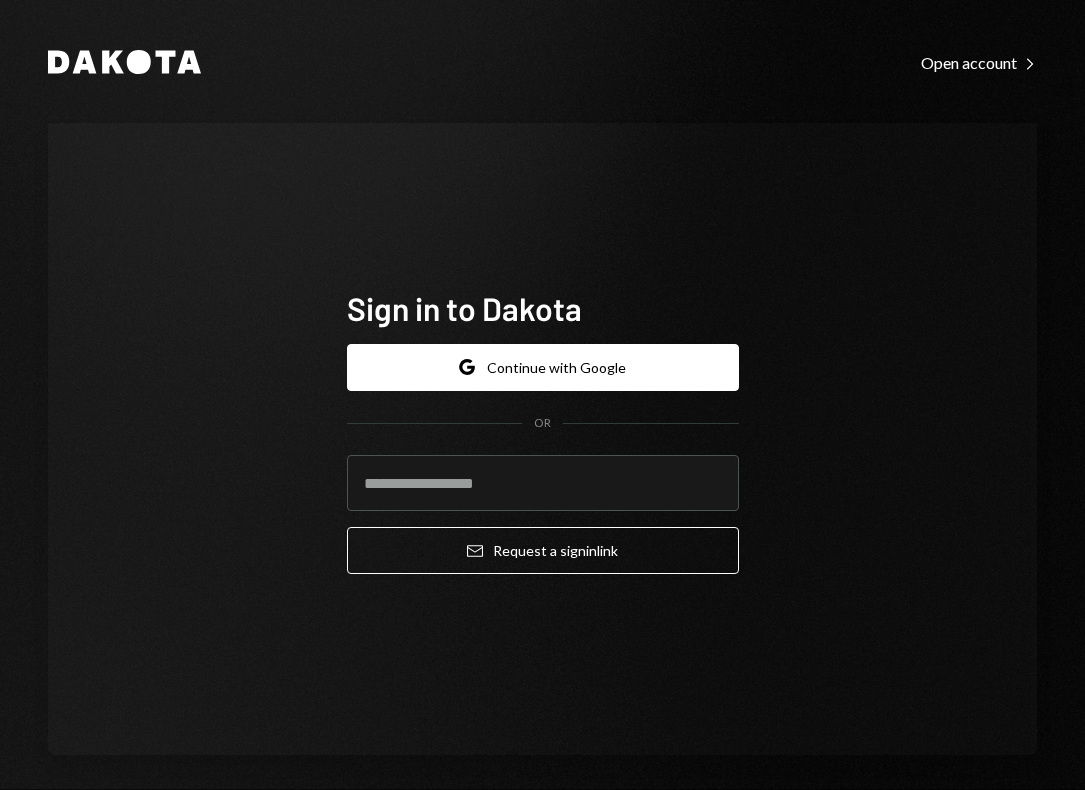 scroll, scrollTop: 0, scrollLeft: 0, axis: both 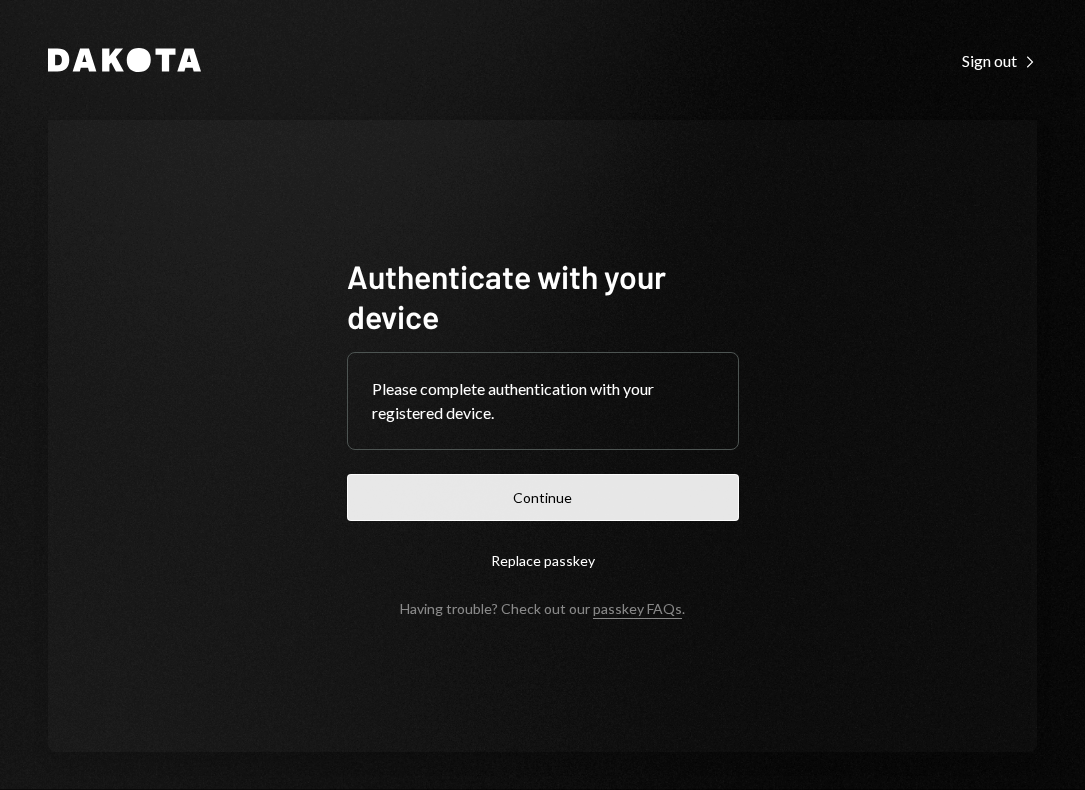 click on "Continue" at bounding box center (543, 497) 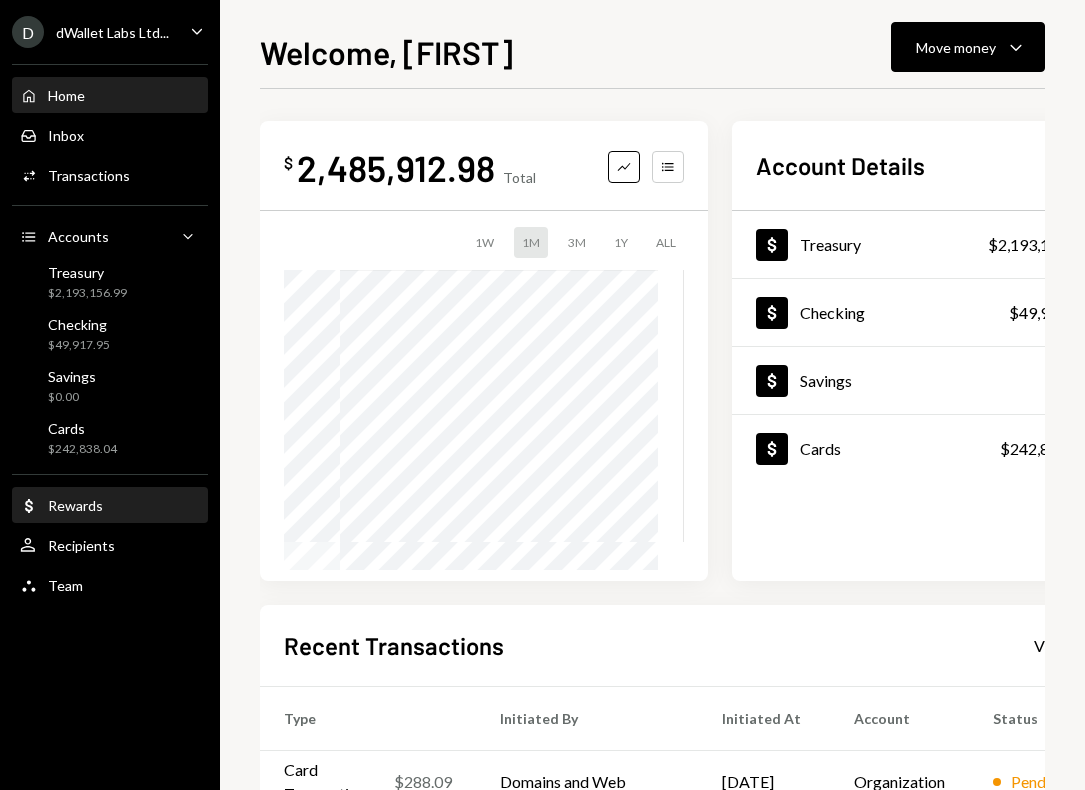 click on "Dollar Rewards" at bounding box center [110, 506] 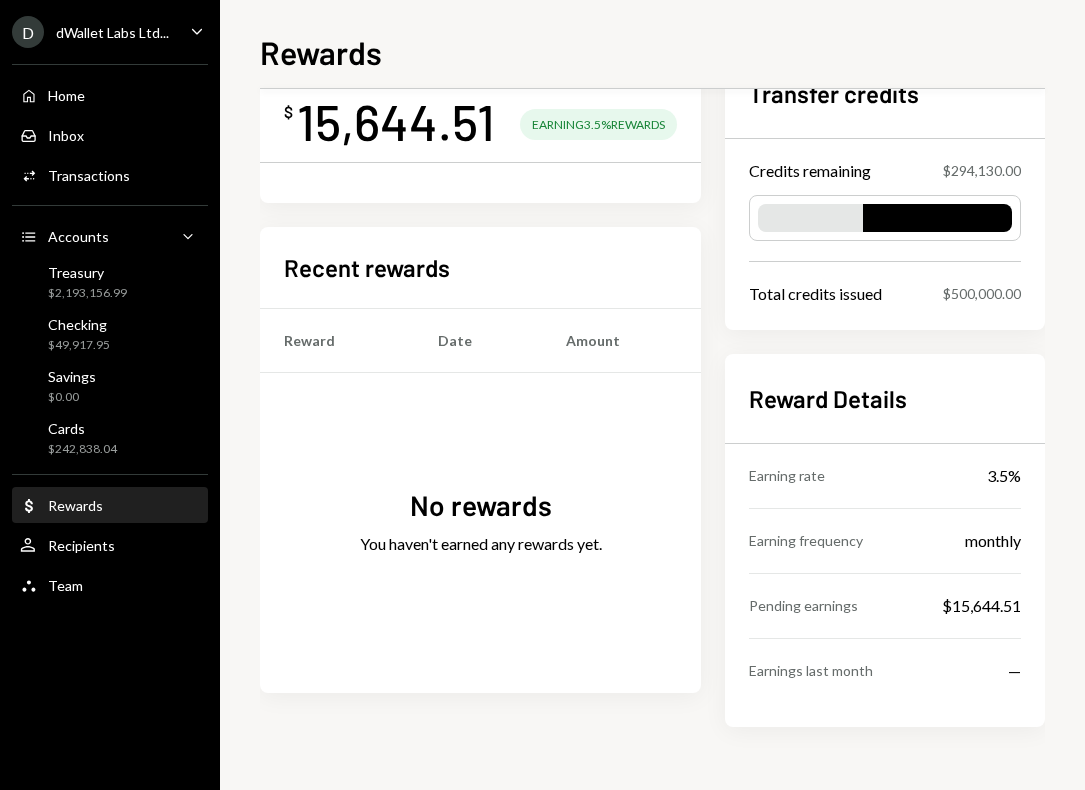 scroll, scrollTop: 0, scrollLeft: 0, axis: both 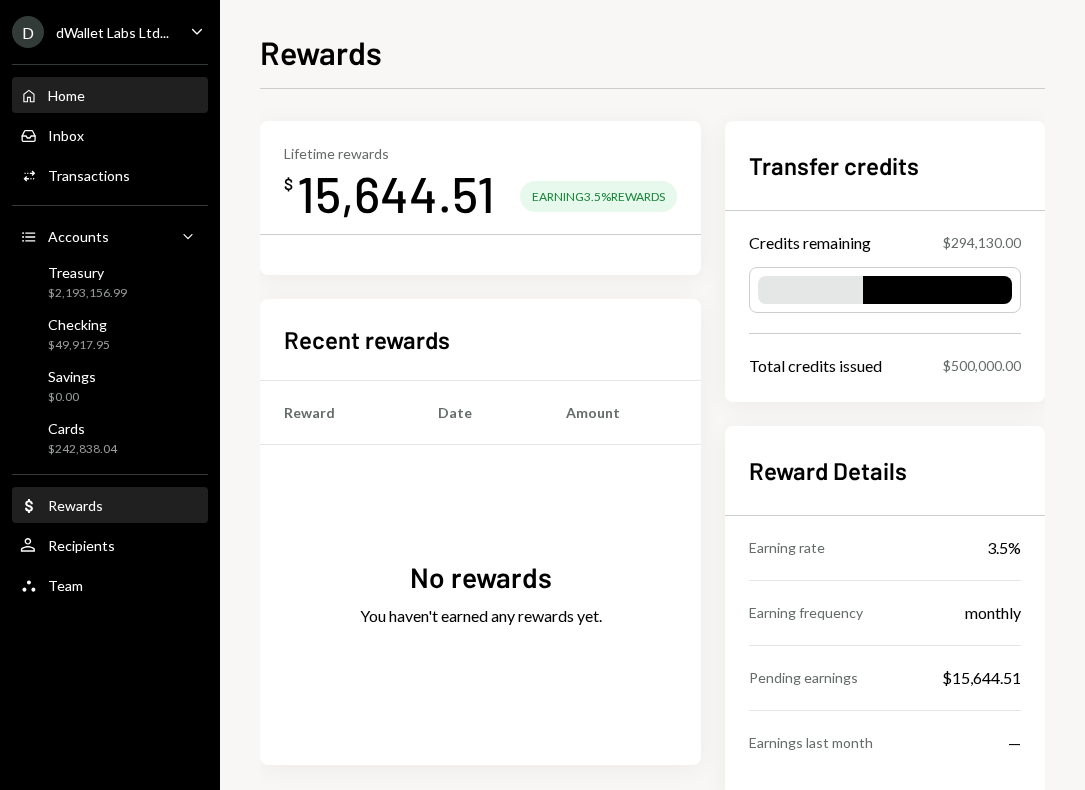 click on "Home Home" at bounding box center [110, 96] 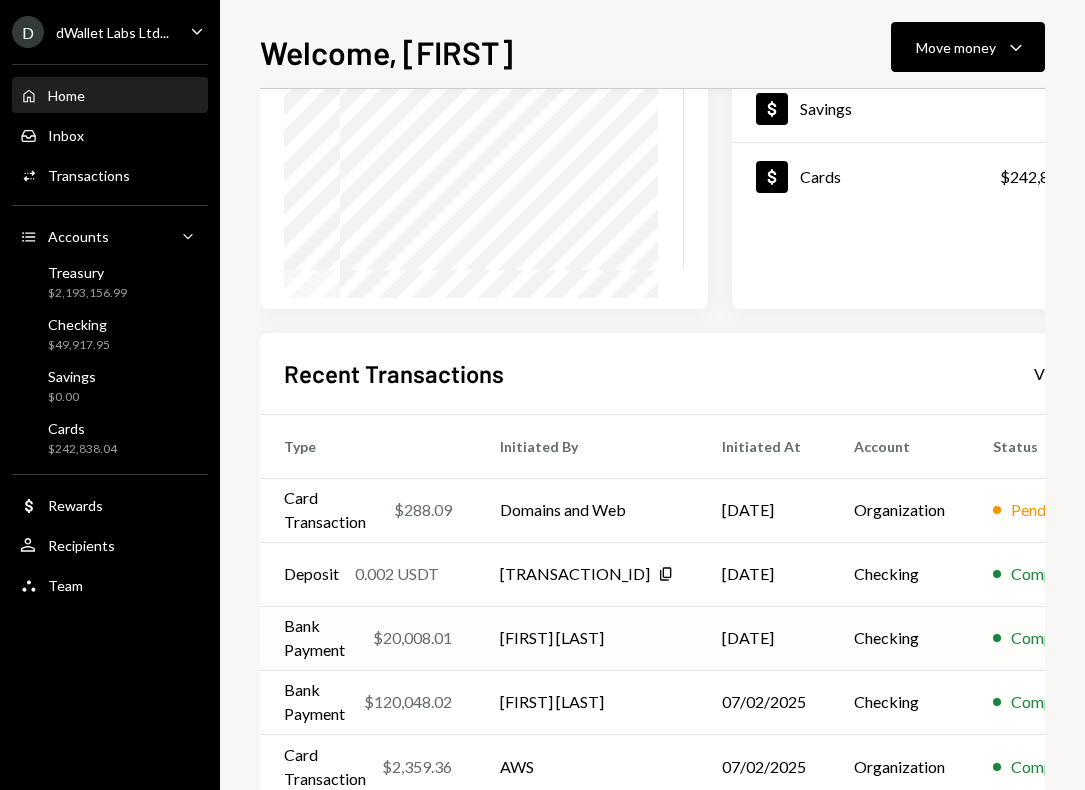 scroll, scrollTop: 320, scrollLeft: 0, axis: vertical 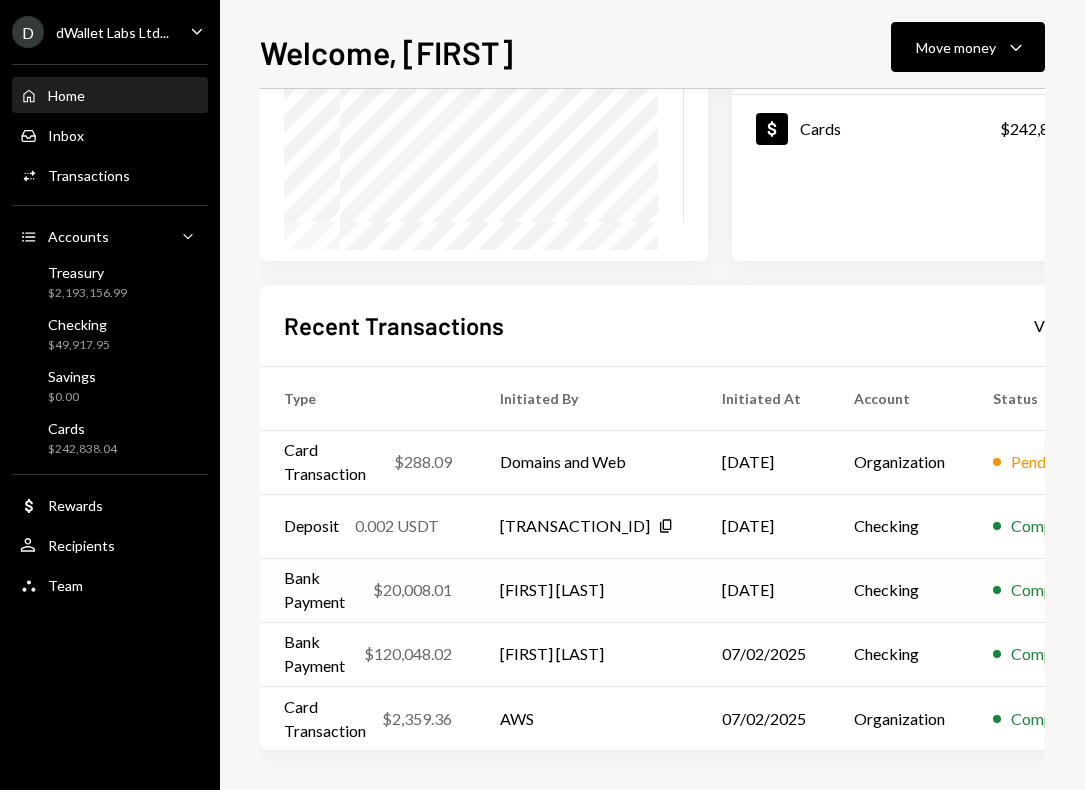 click on "[FIRST] [LAST]" at bounding box center [587, 462] 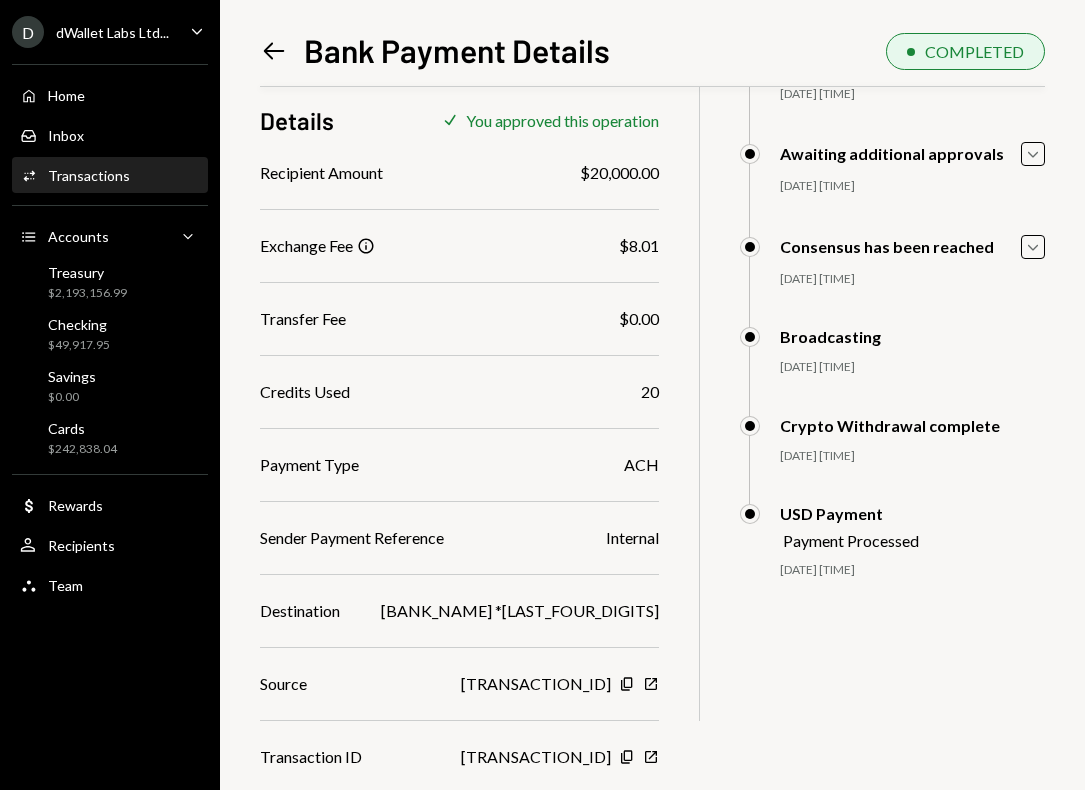scroll, scrollTop: 305, scrollLeft: 0, axis: vertical 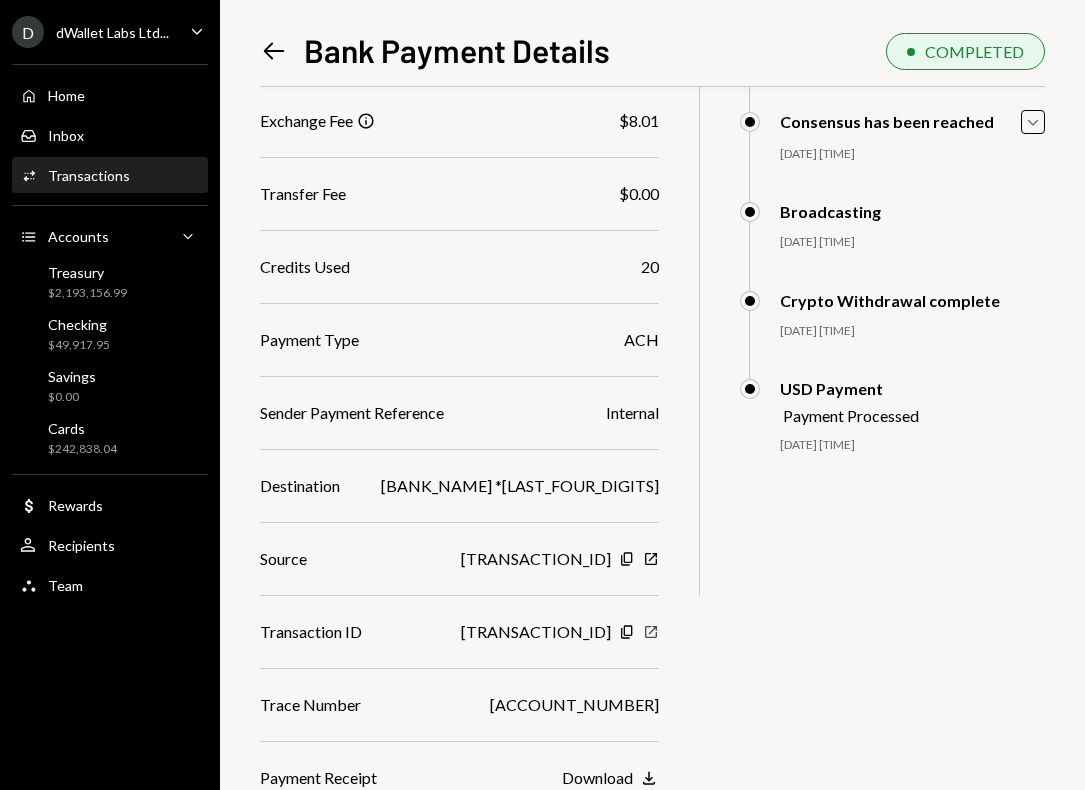 click at bounding box center [626, 558] 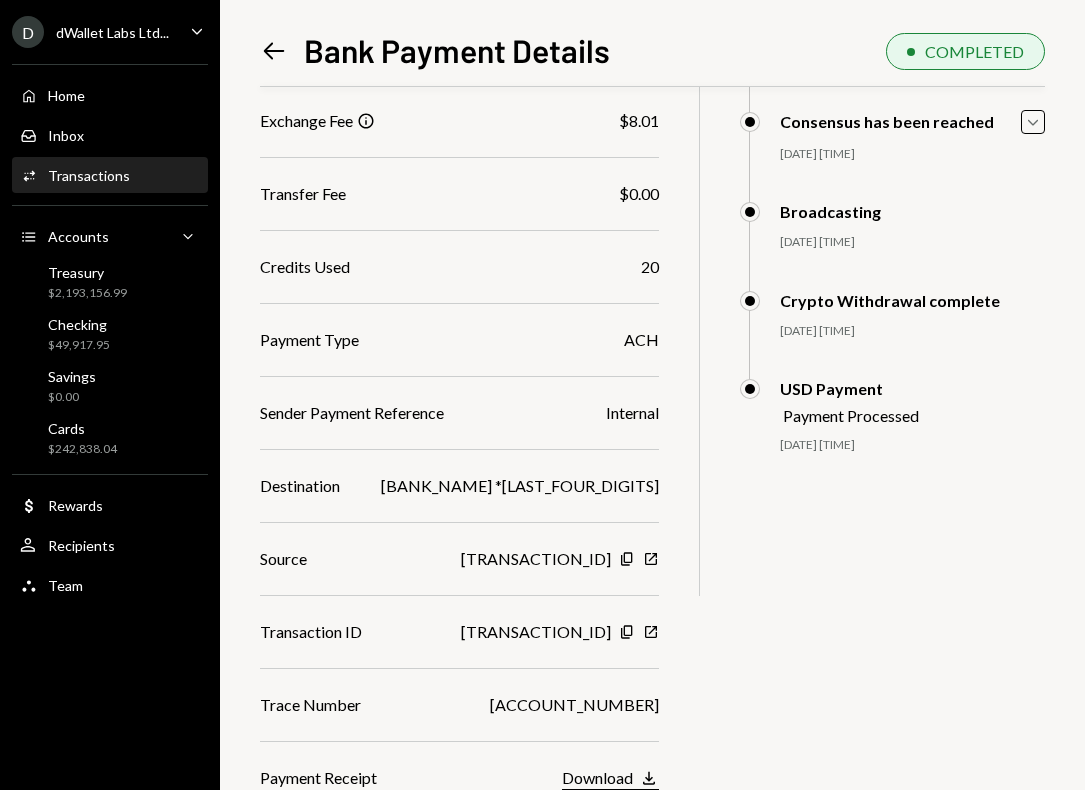 click on "Download" at bounding box center (597, 777) 